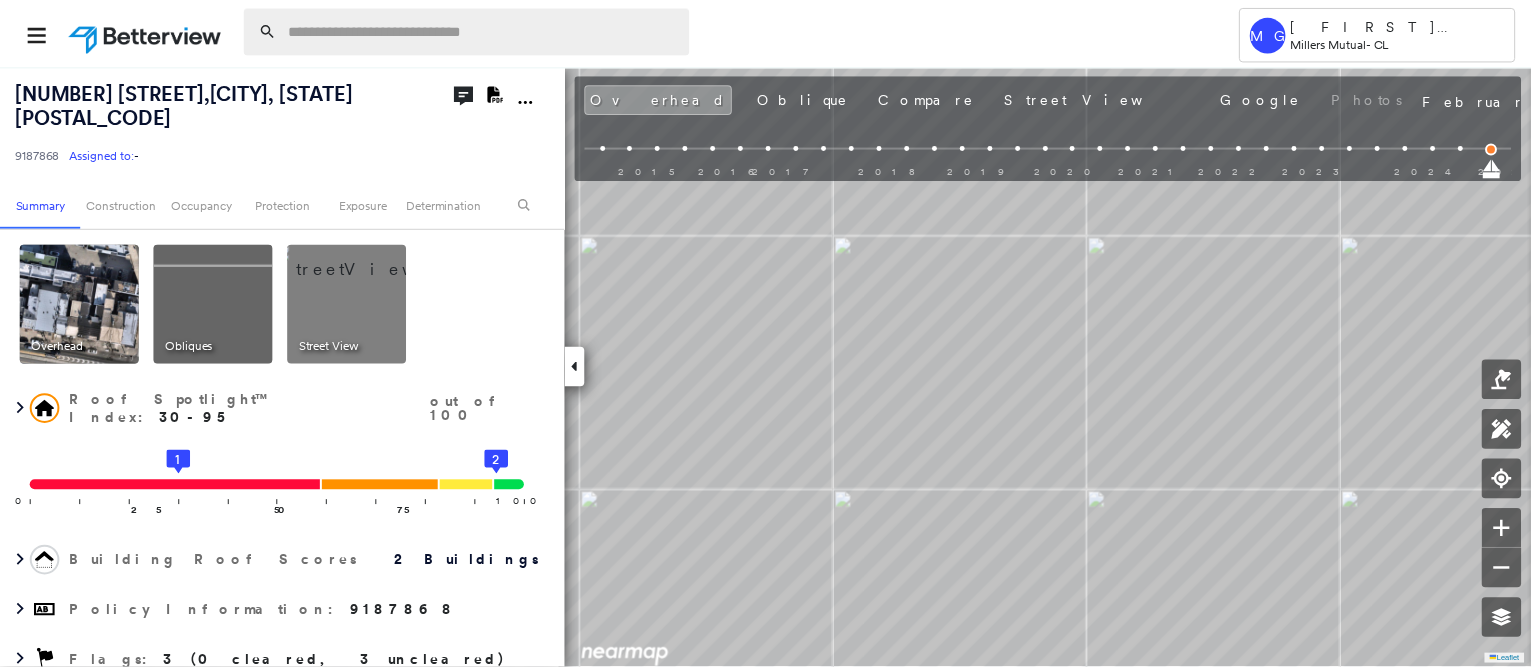 scroll, scrollTop: 0, scrollLeft: 0, axis: both 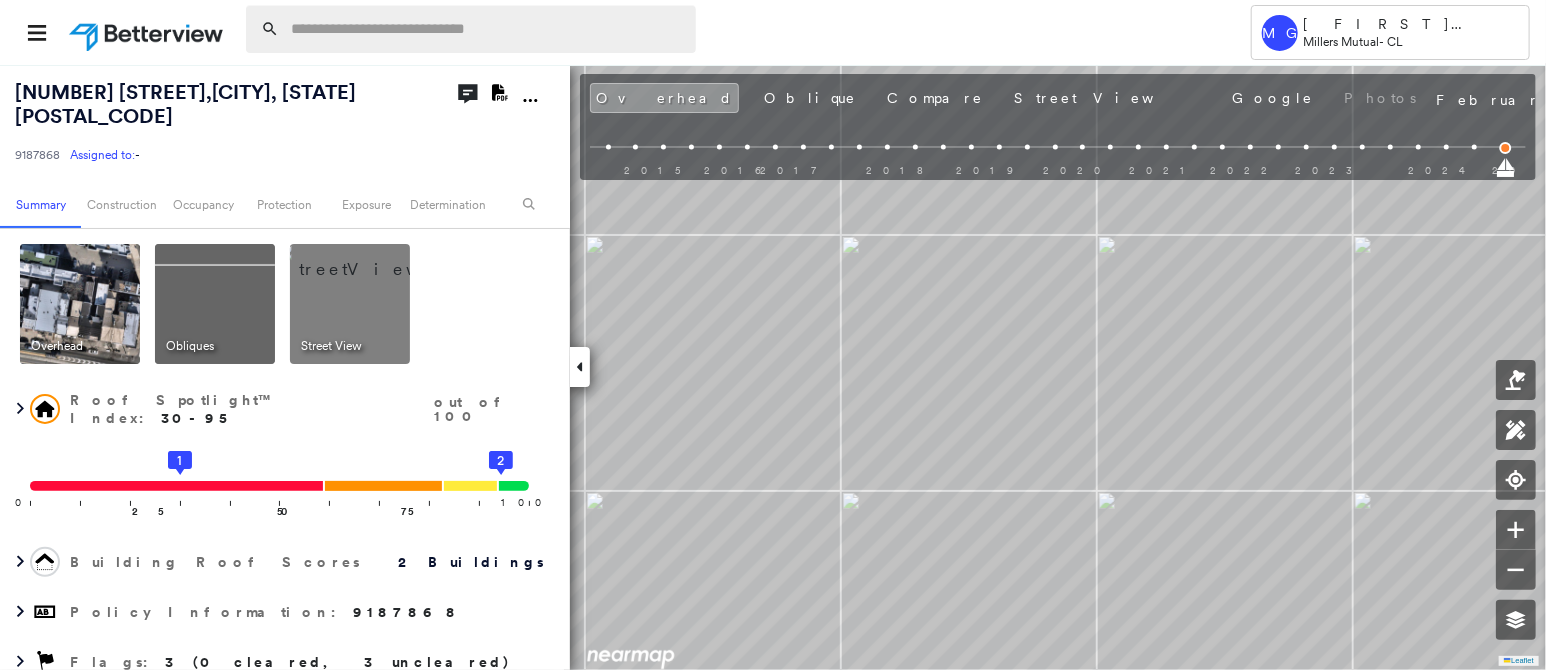click at bounding box center [487, 29] 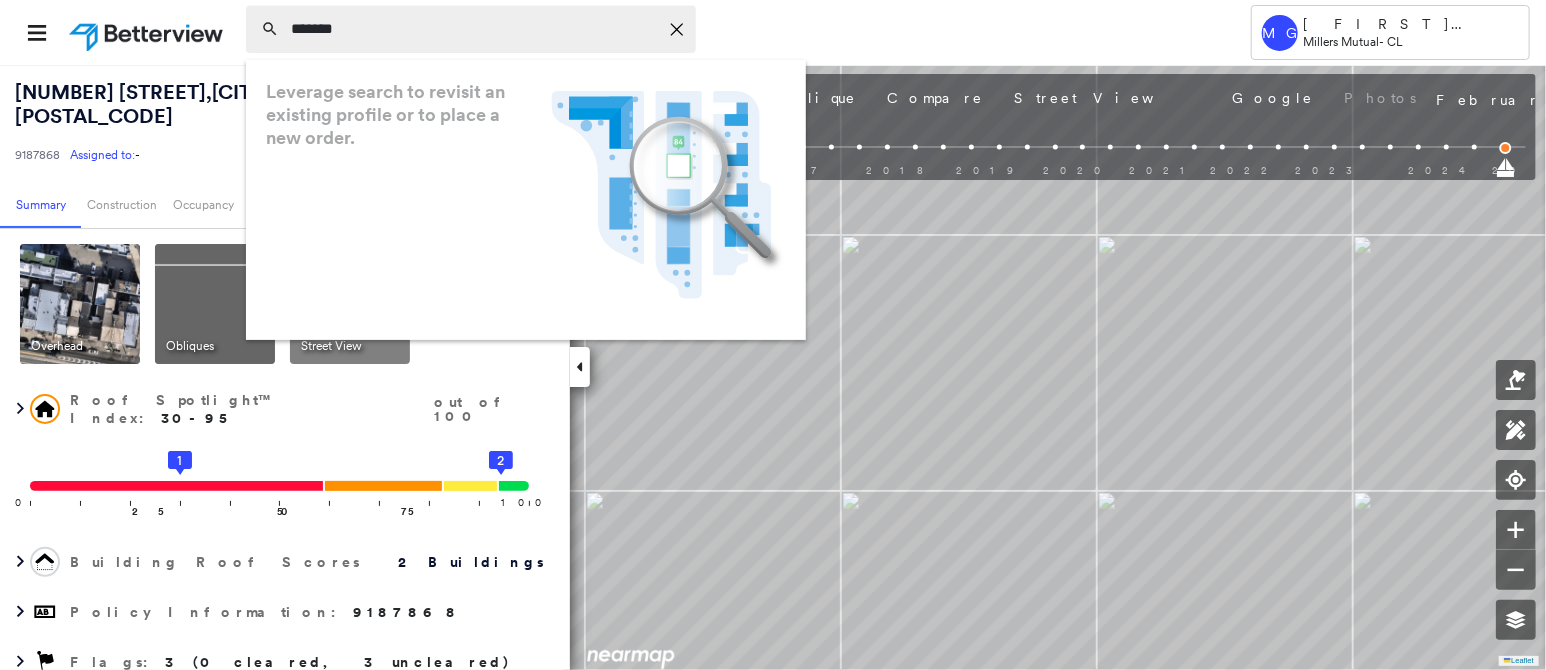 type on "*******" 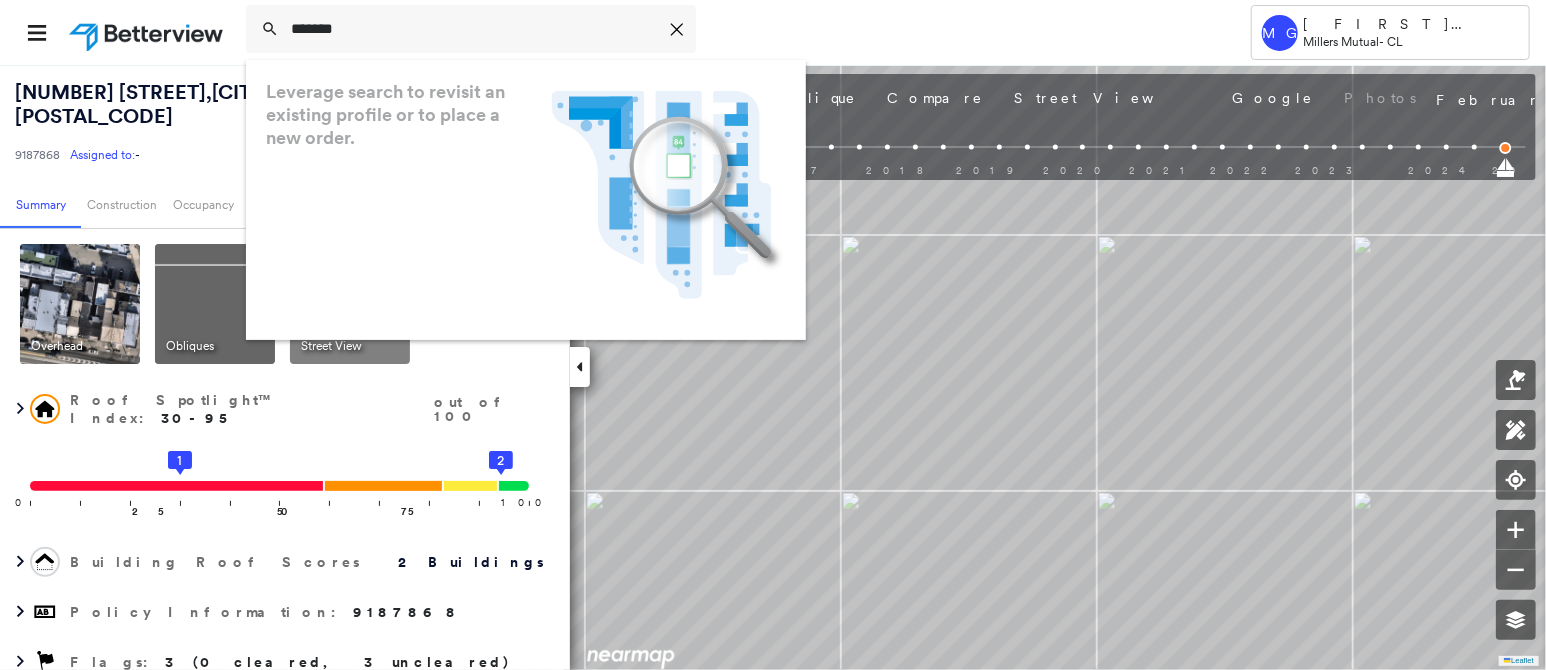 click 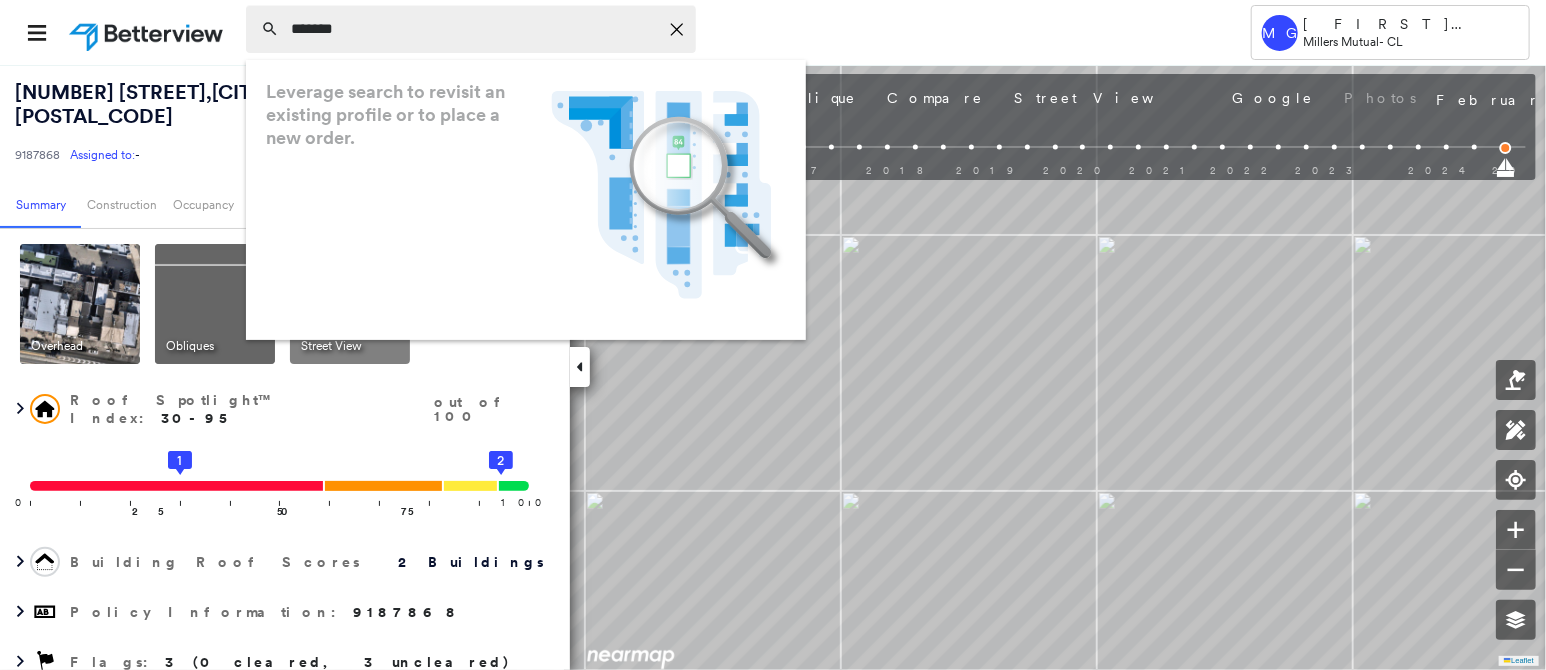 click on "Icon_Closemodal" 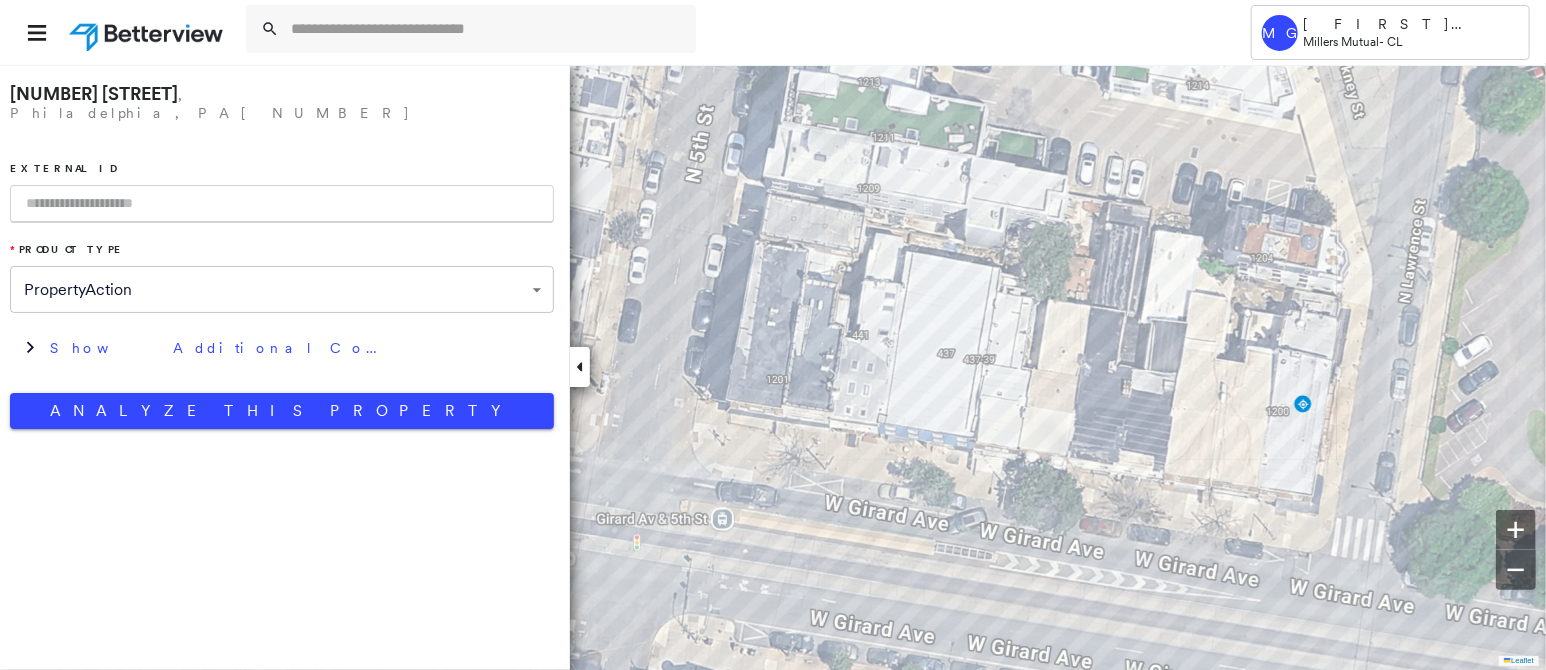 click at bounding box center (148, 32) 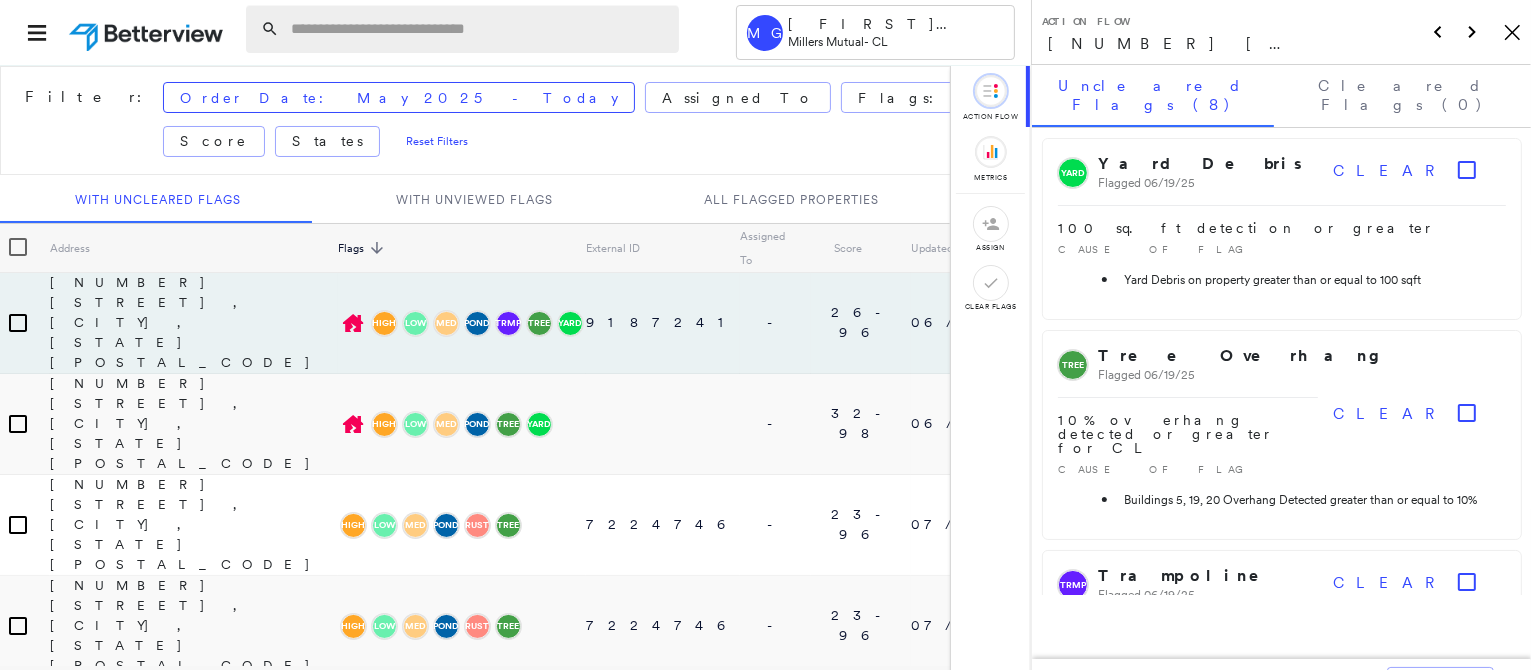 click at bounding box center (479, 29) 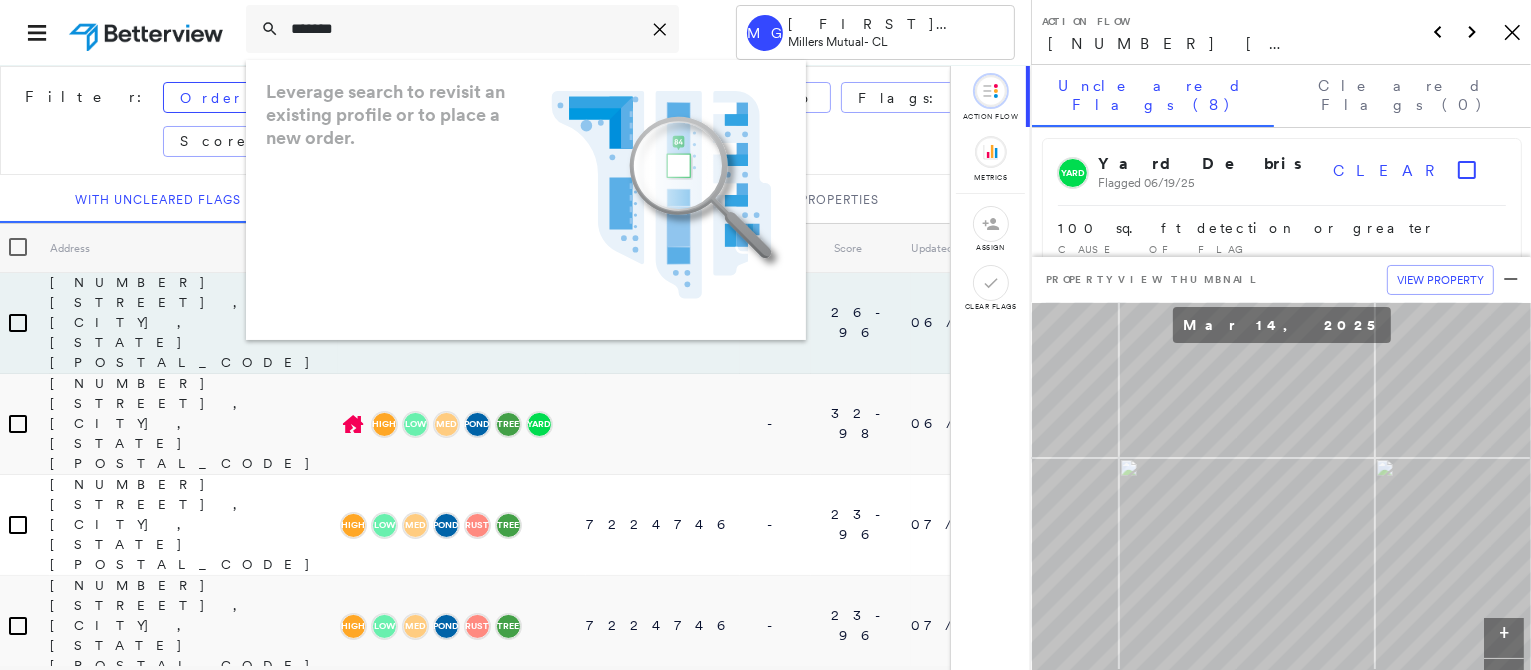 type on "*******" 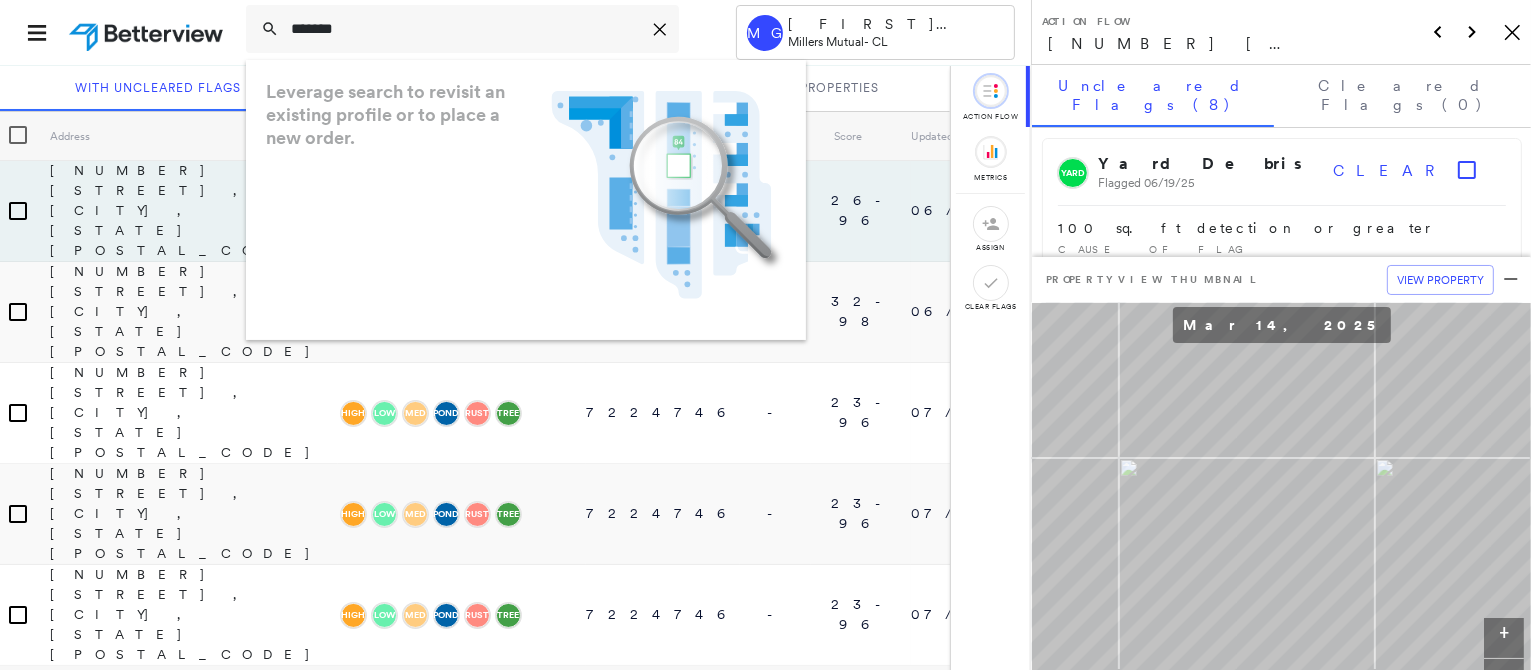 scroll, scrollTop: 100, scrollLeft: 0, axis: vertical 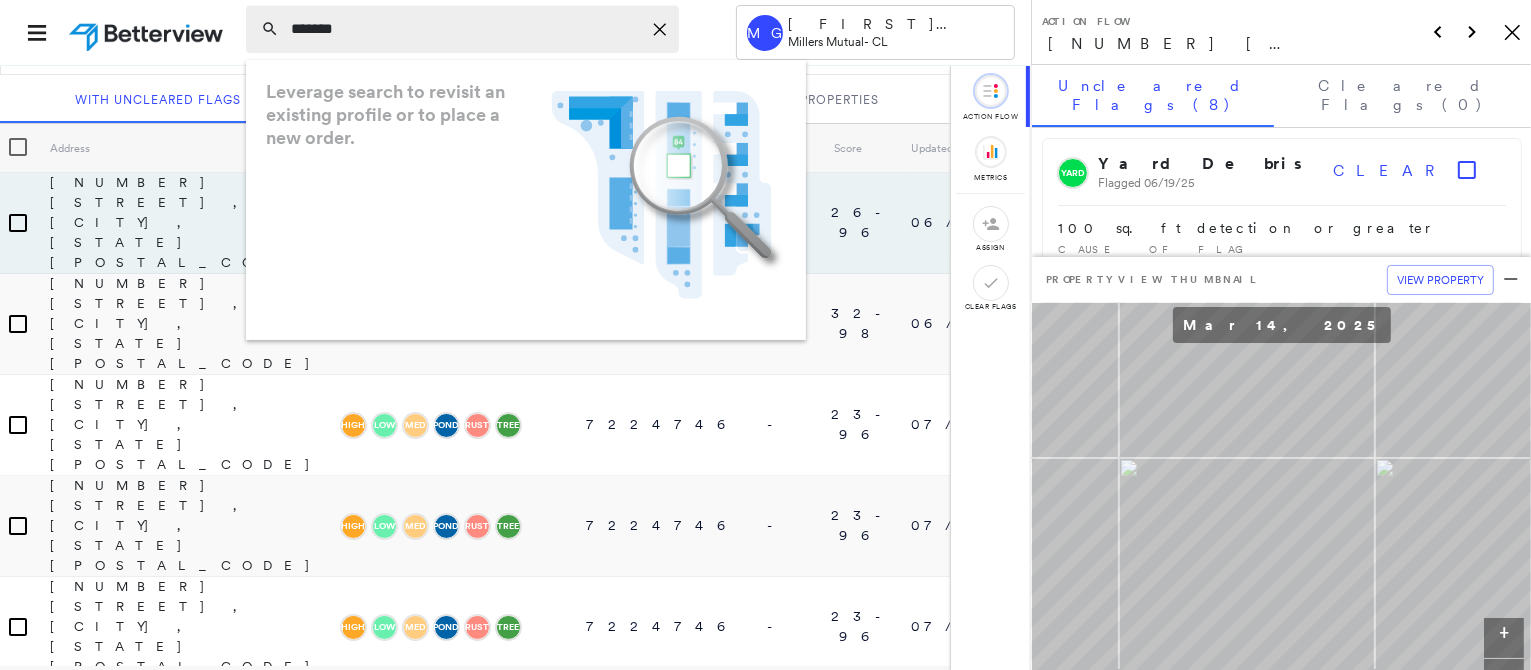 click on "*******" at bounding box center [466, 29] 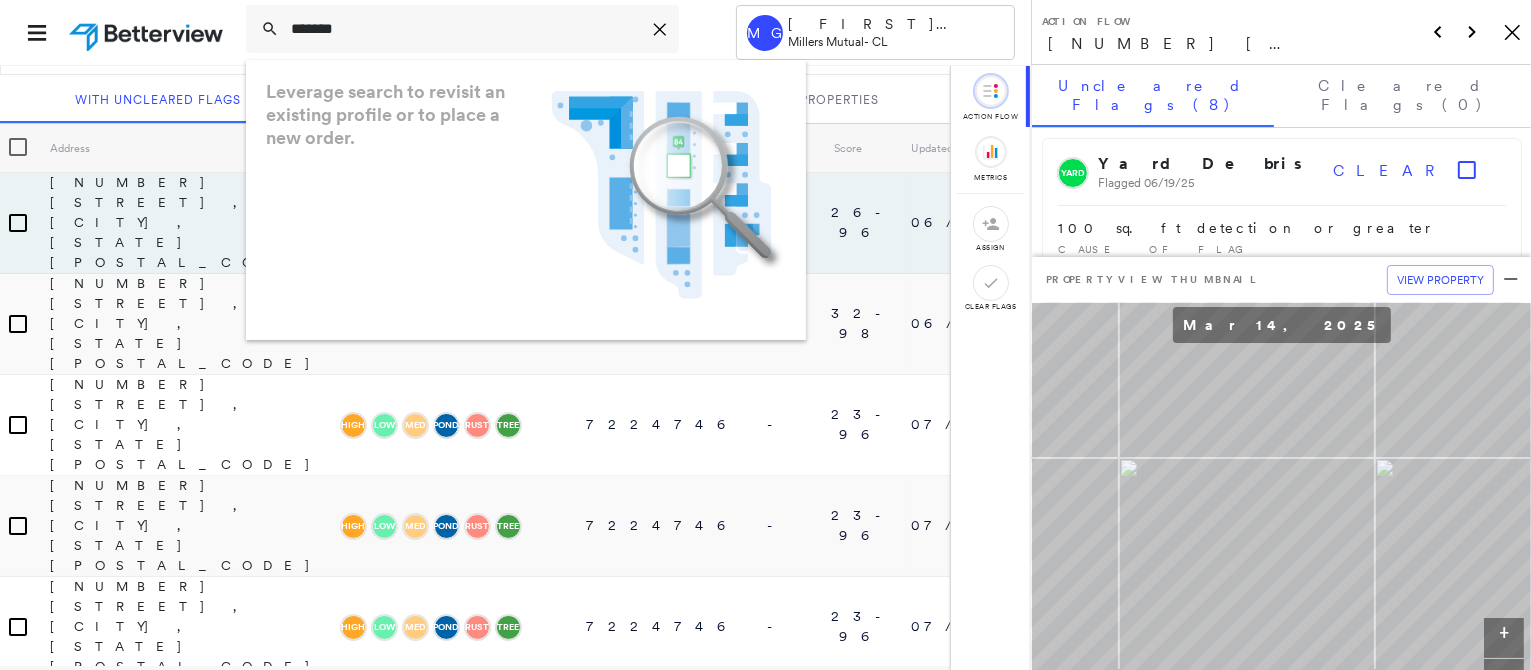 drag, startPoint x: 682, startPoint y: 145, endPoint x: 682, endPoint y: 129, distance: 16 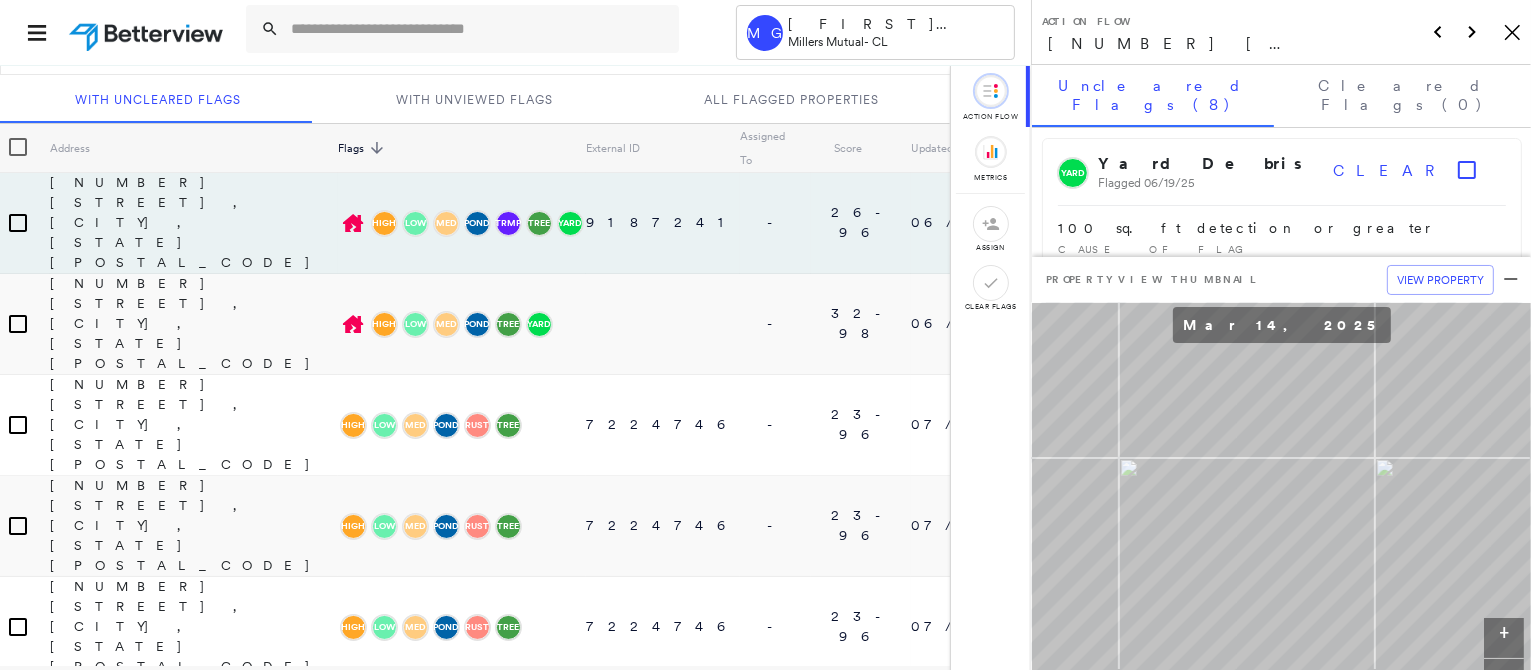 click at bounding box center (148, 32) 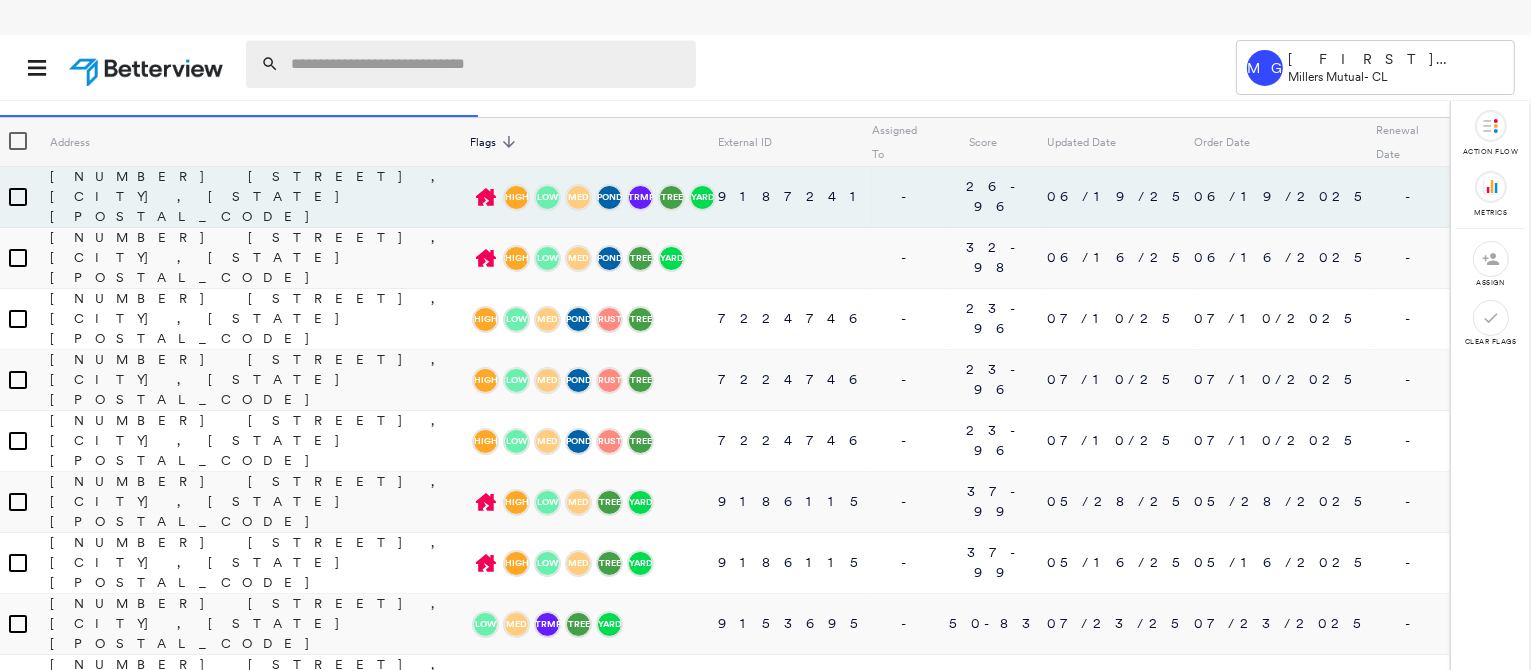 click at bounding box center [487, 64] 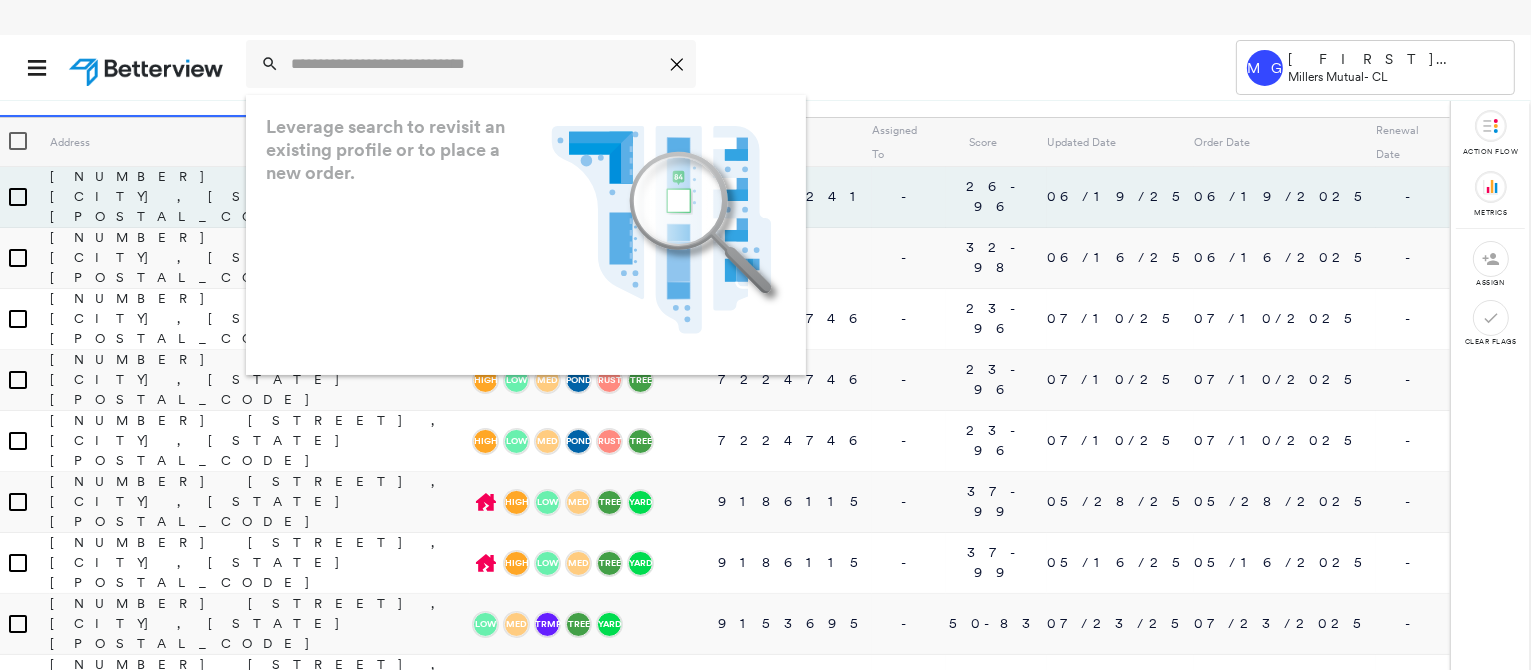 click at bounding box center [148, 67] 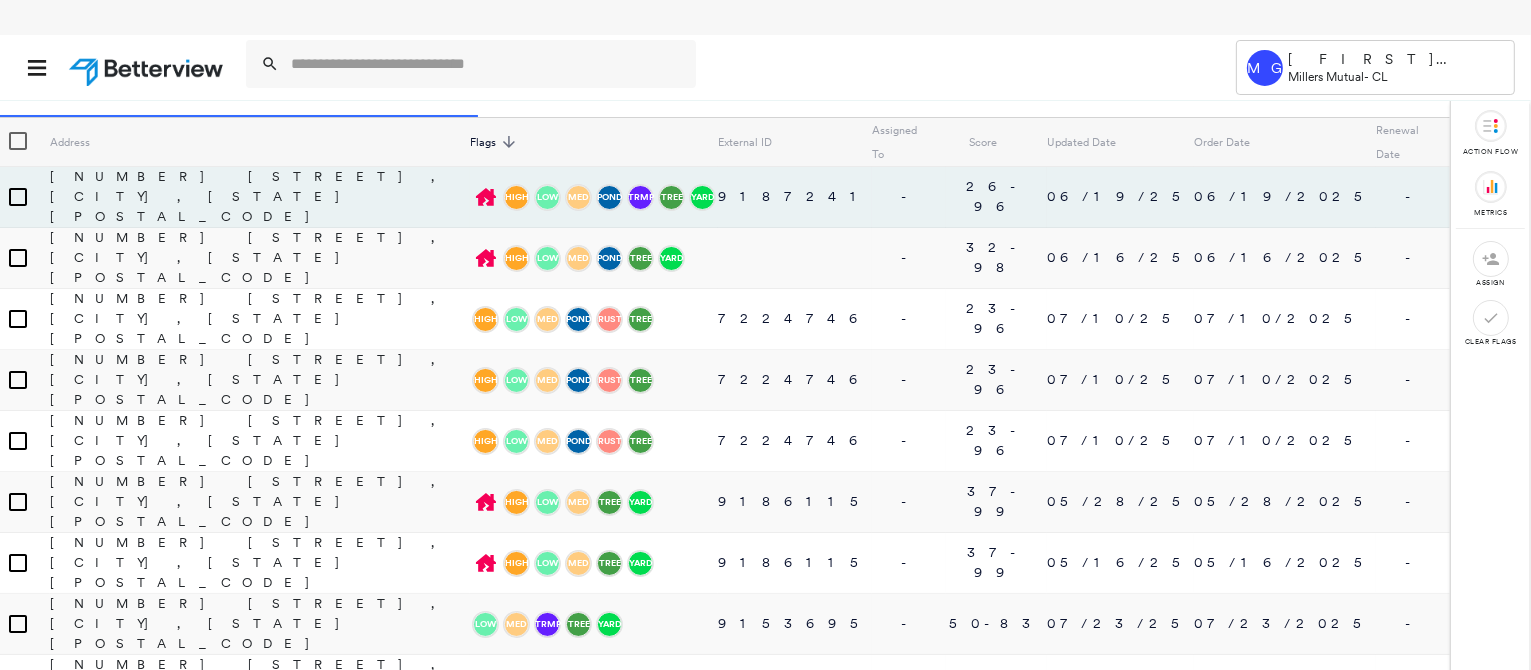 click at bounding box center [148, 67] 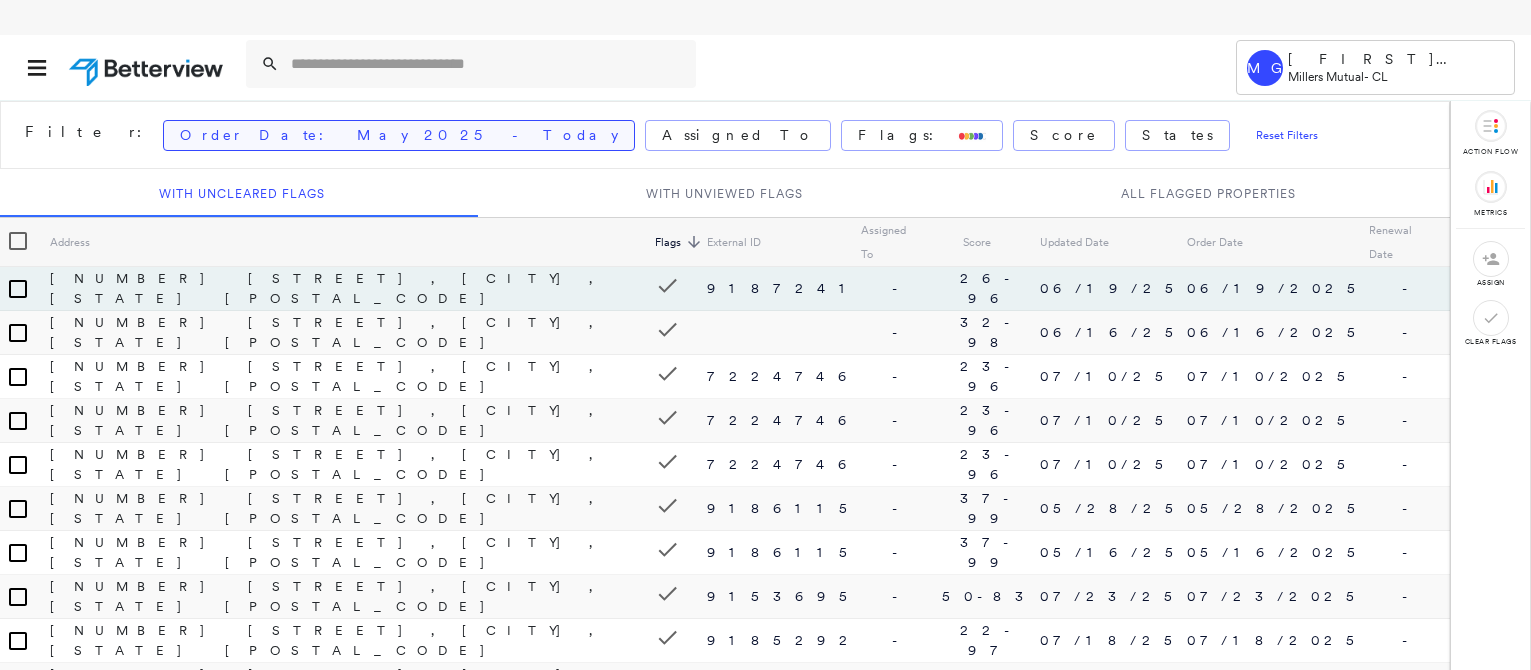 scroll, scrollTop: 0, scrollLeft: 0, axis: both 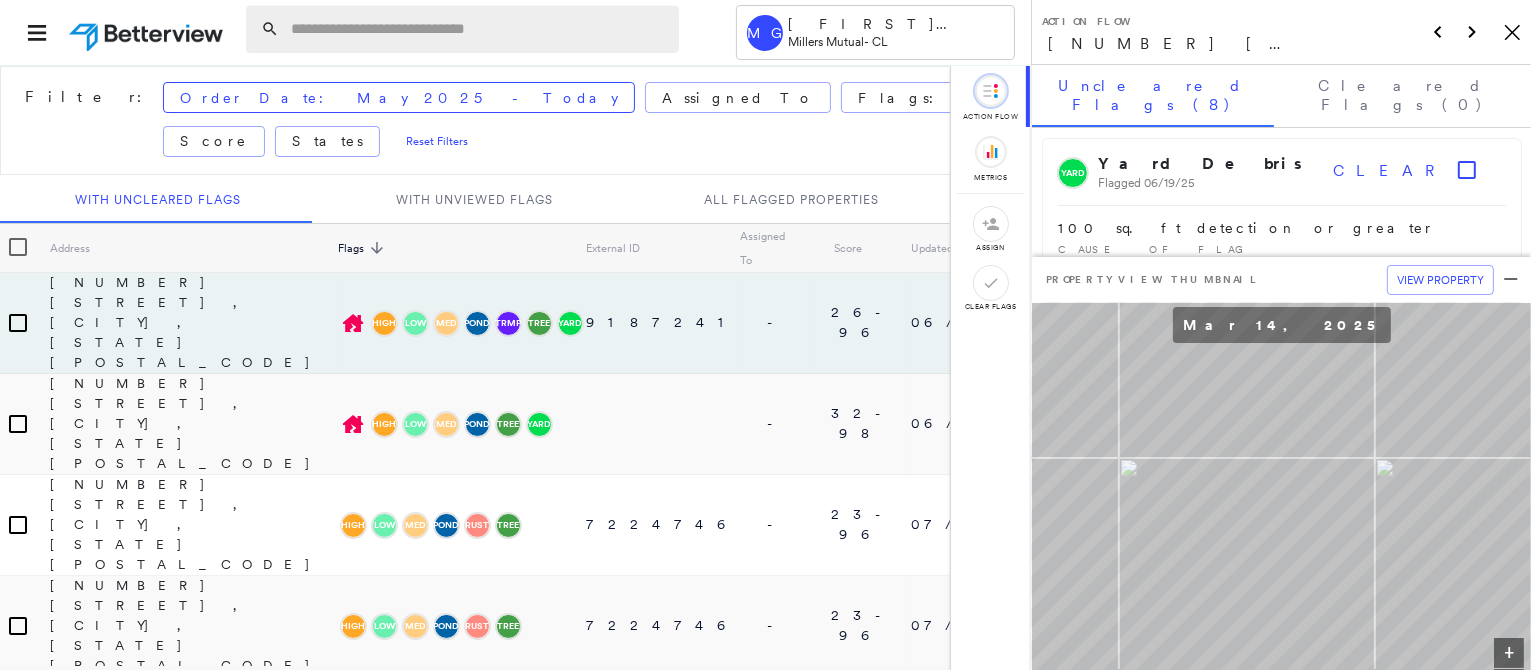 click at bounding box center [479, 29] 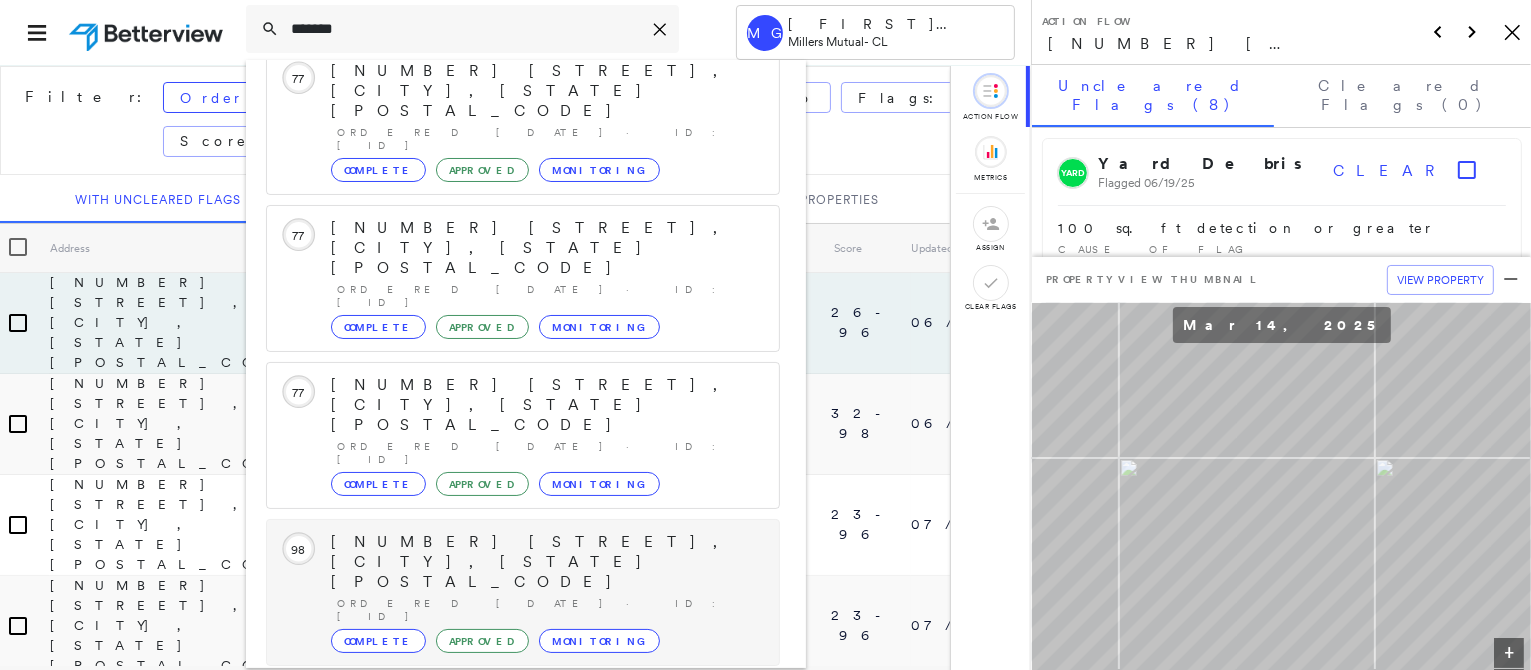 scroll, scrollTop: 183, scrollLeft: 0, axis: vertical 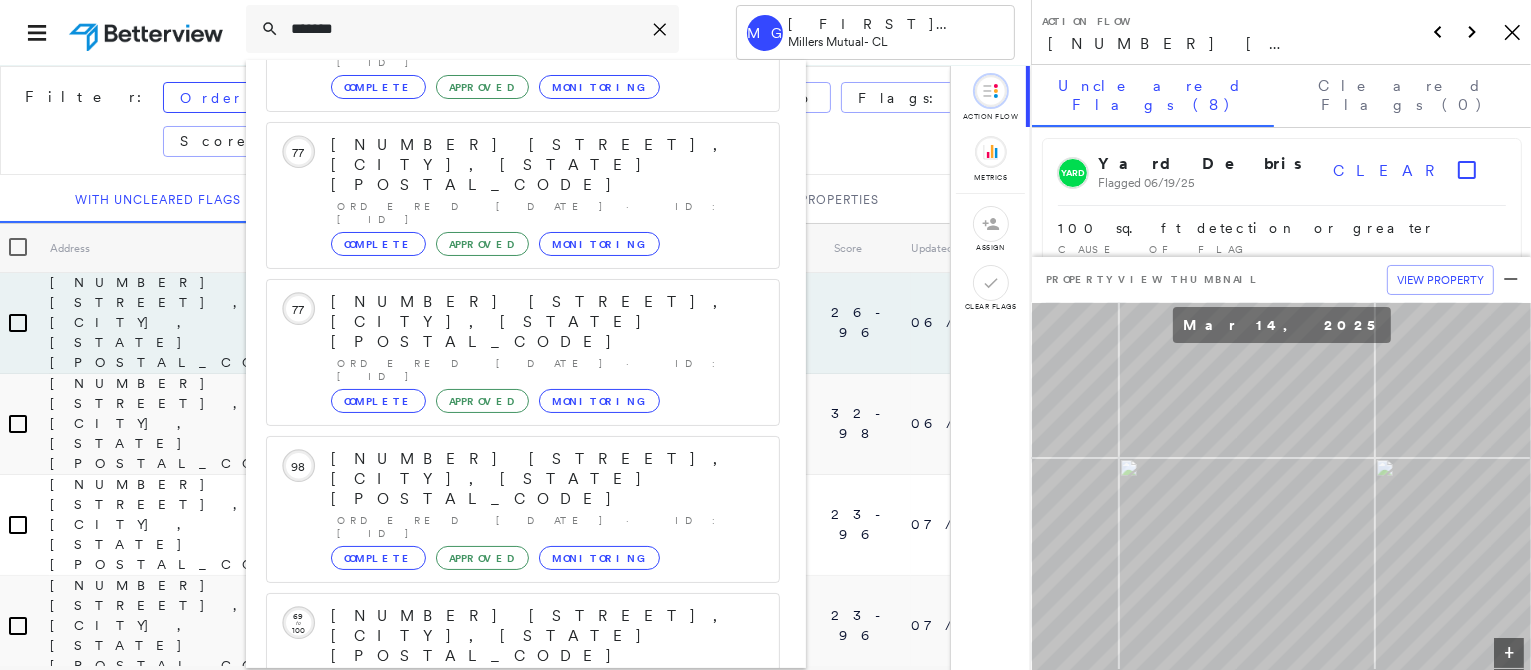 type on "*******" 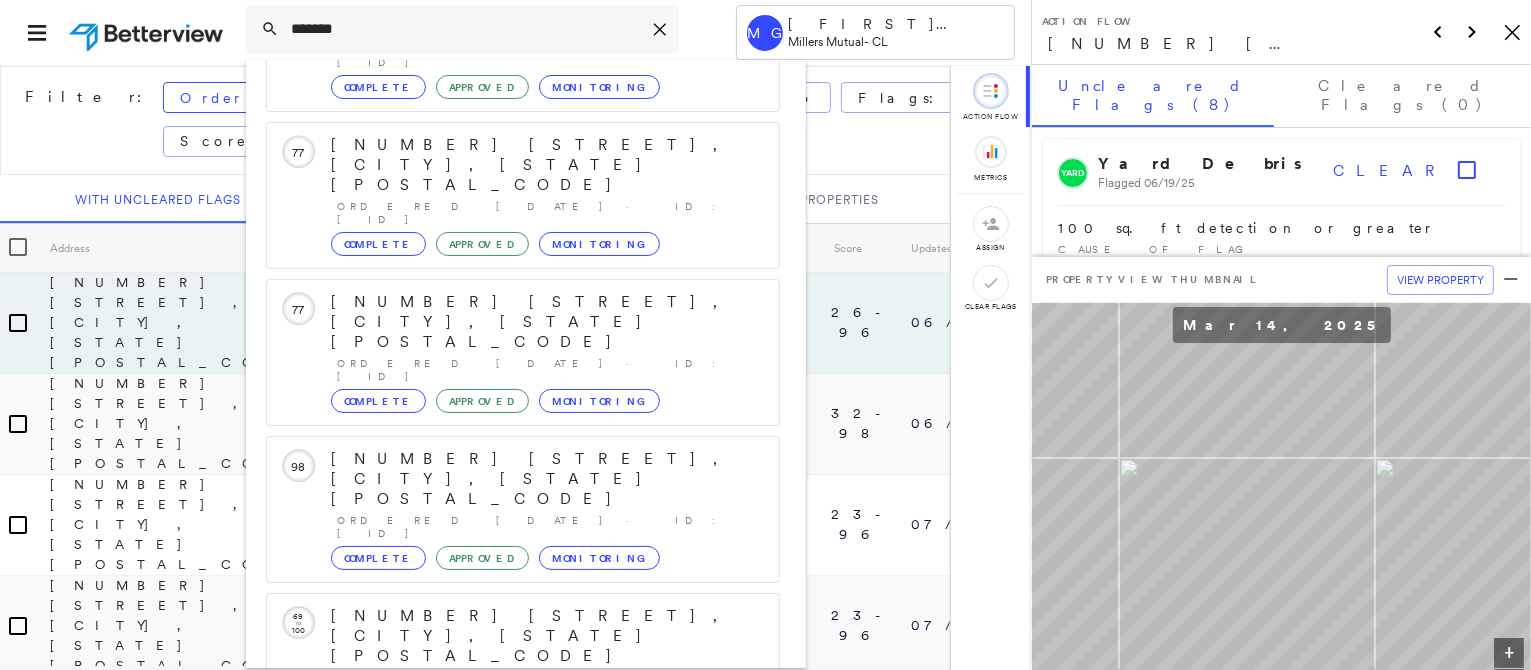 click on "Show  5  more existing properties" at bounding box center (524, 783) 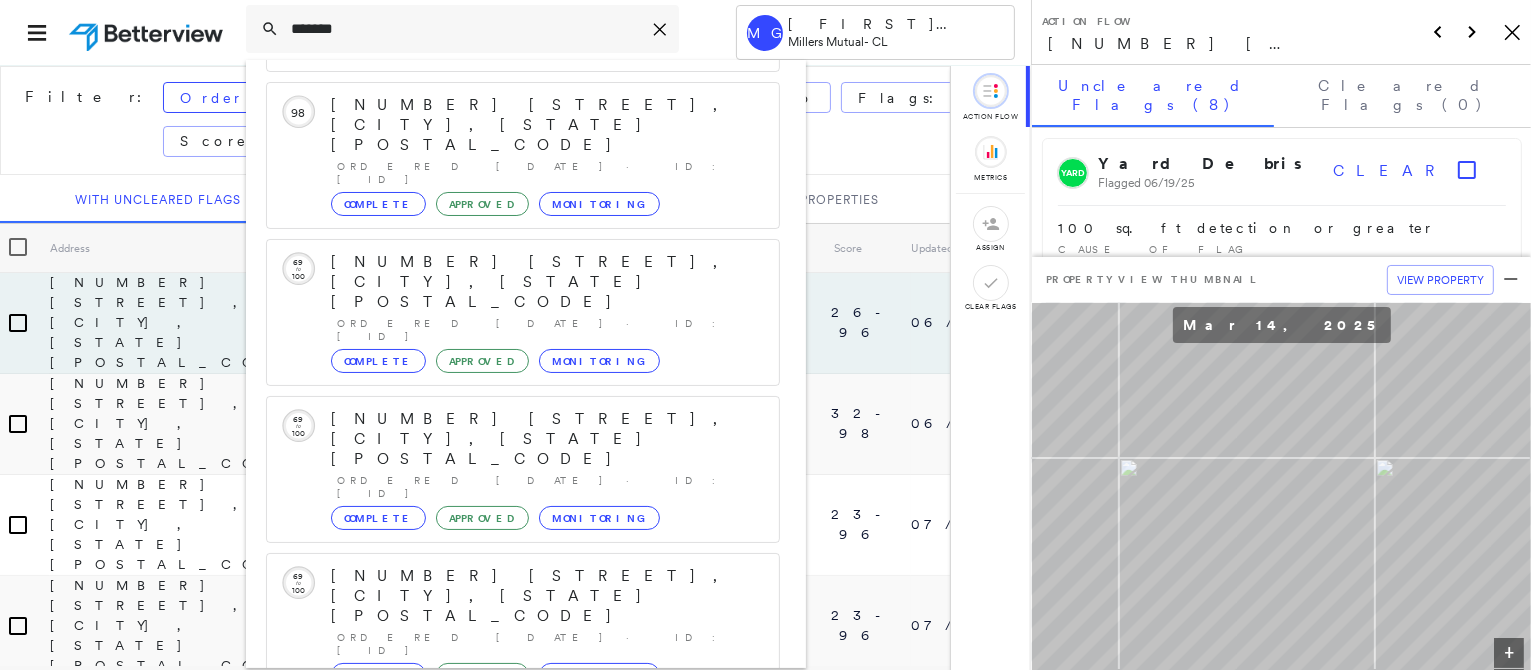 scroll, scrollTop: 582, scrollLeft: 0, axis: vertical 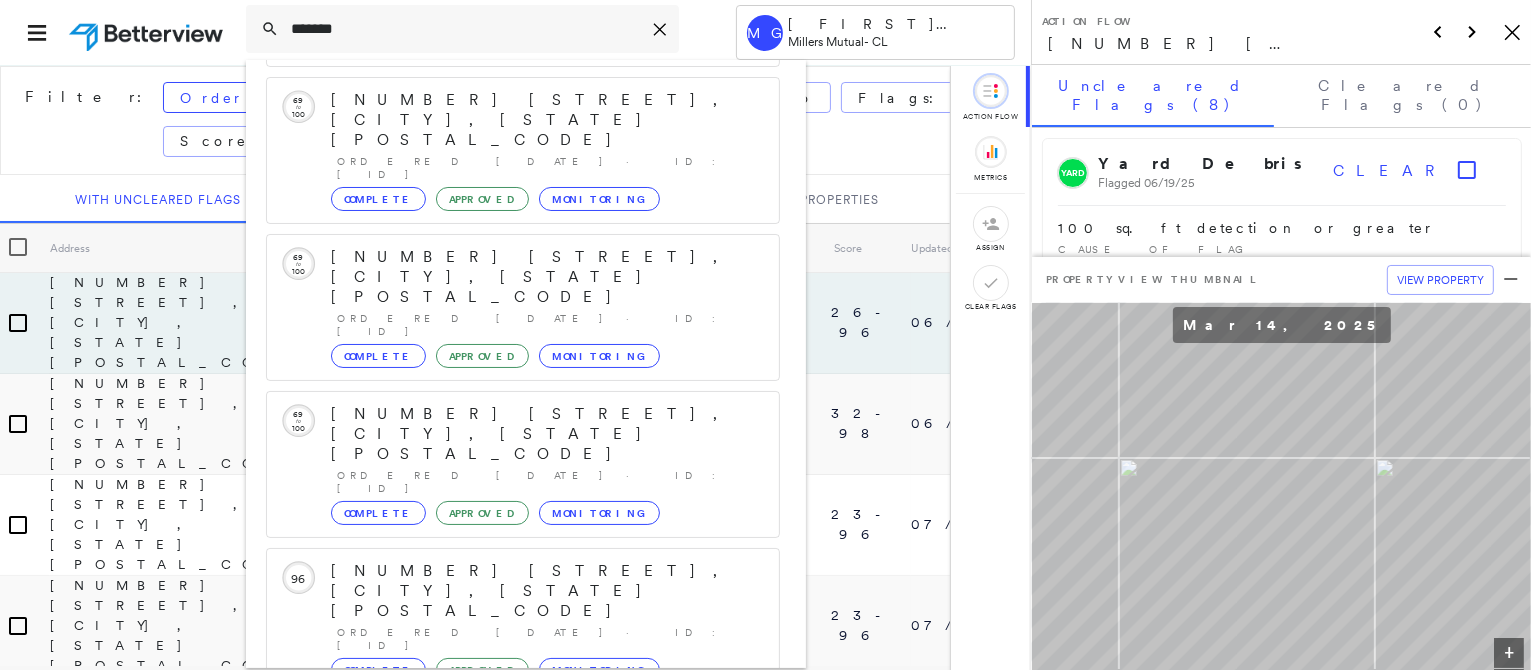 click on "Show  5  more existing properties" at bounding box center (524, 1052) 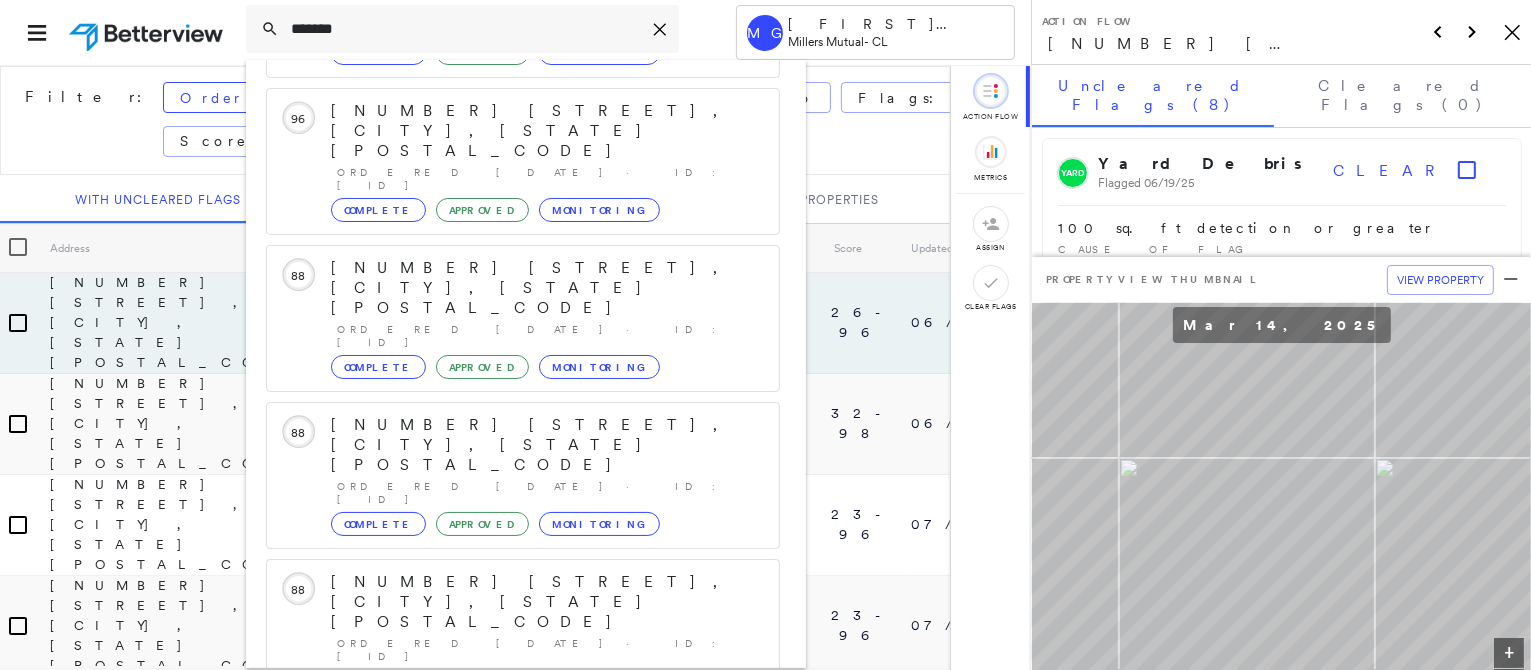 scroll, scrollTop: 1215, scrollLeft: 0, axis: vertical 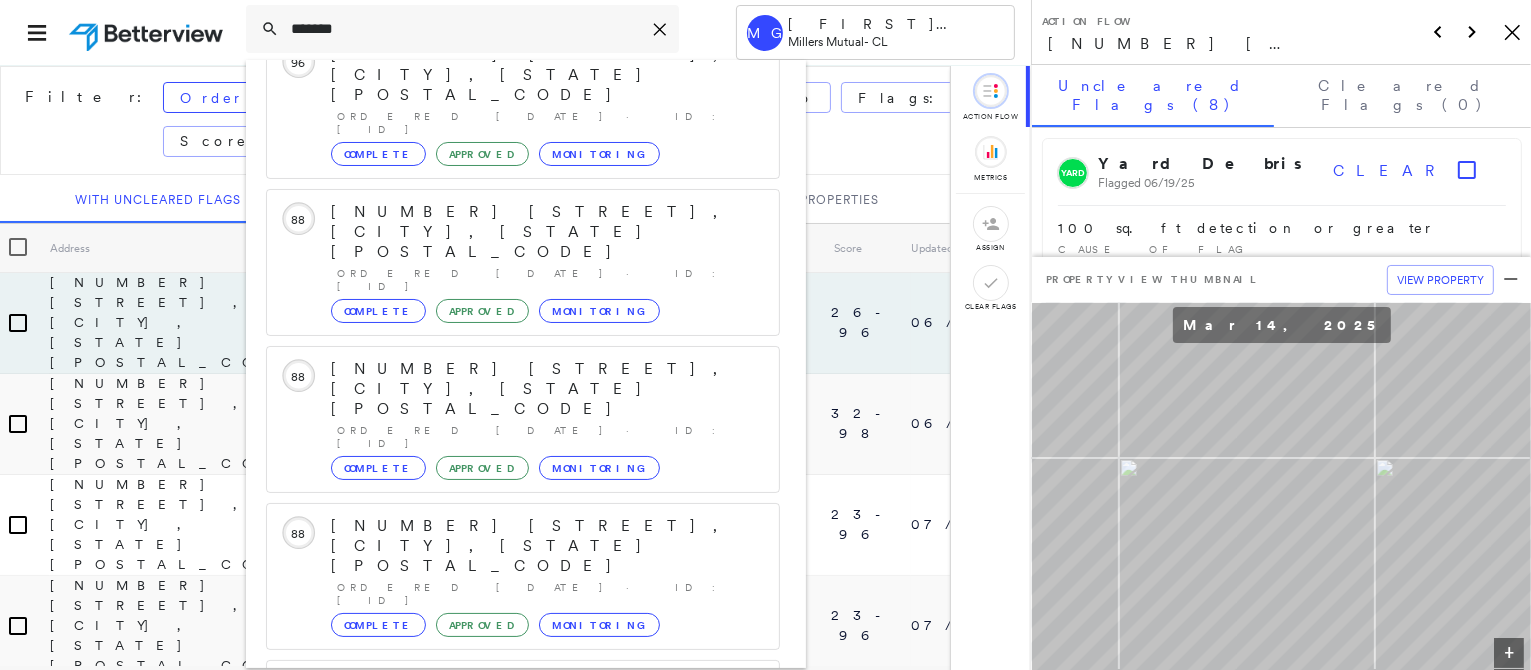 click on "Show  4  more existing properties" at bounding box center [524, 1321] 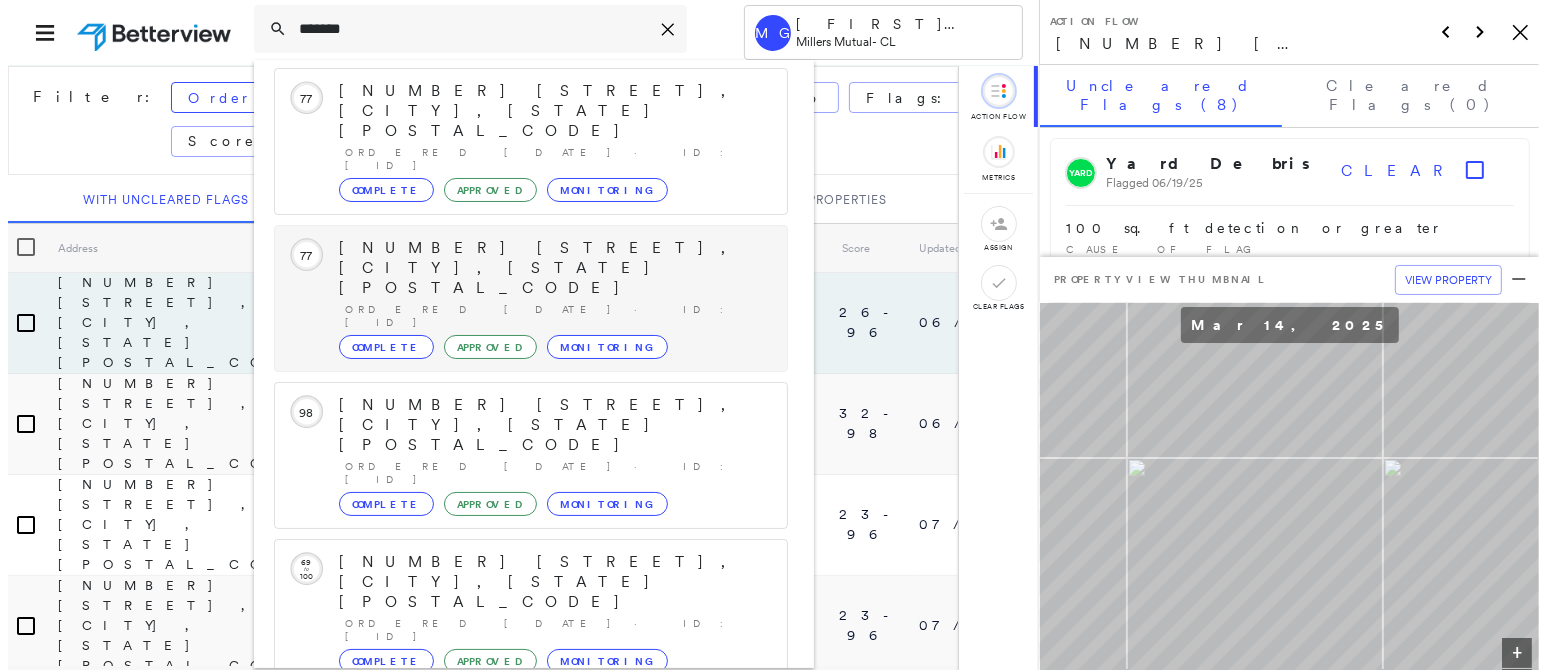 scroll, scrollTop: 300, scrollLeft: 0, axis: vertical 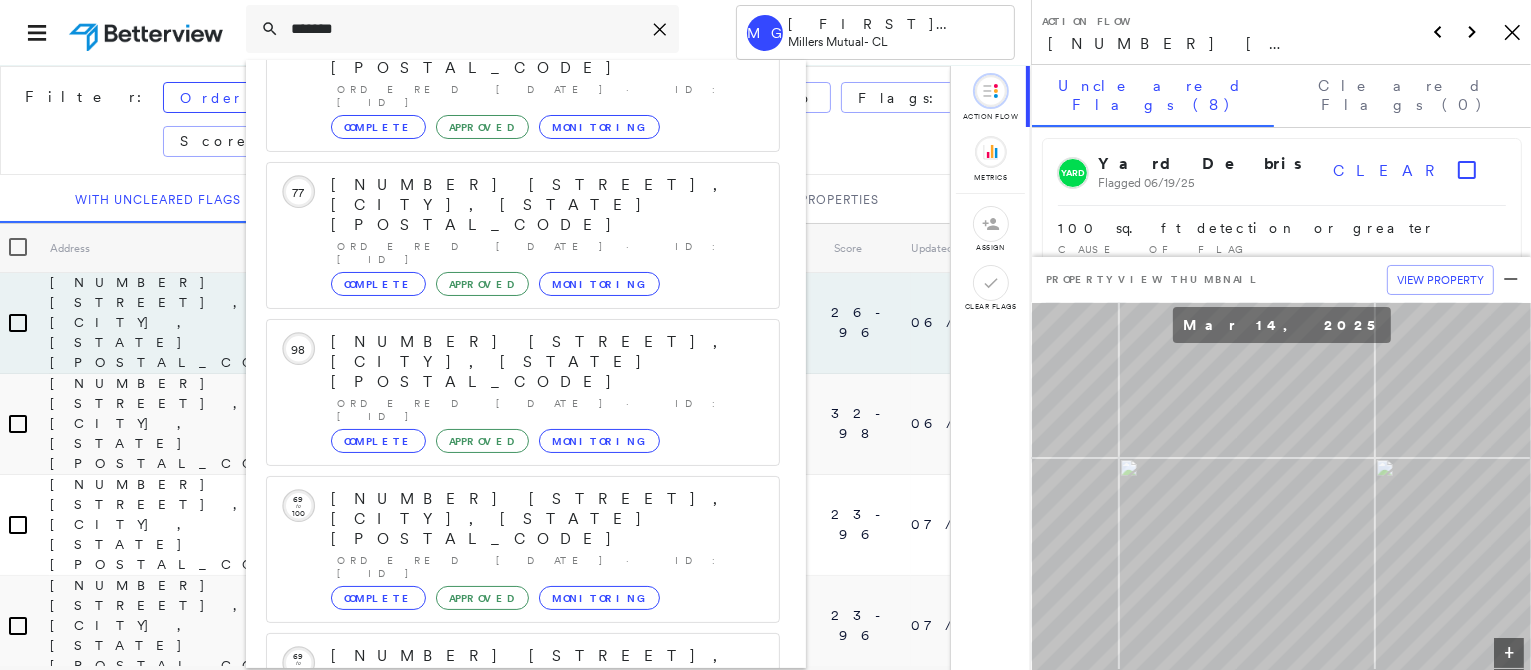 click on "Complete" at bounding box center (378, 912) 